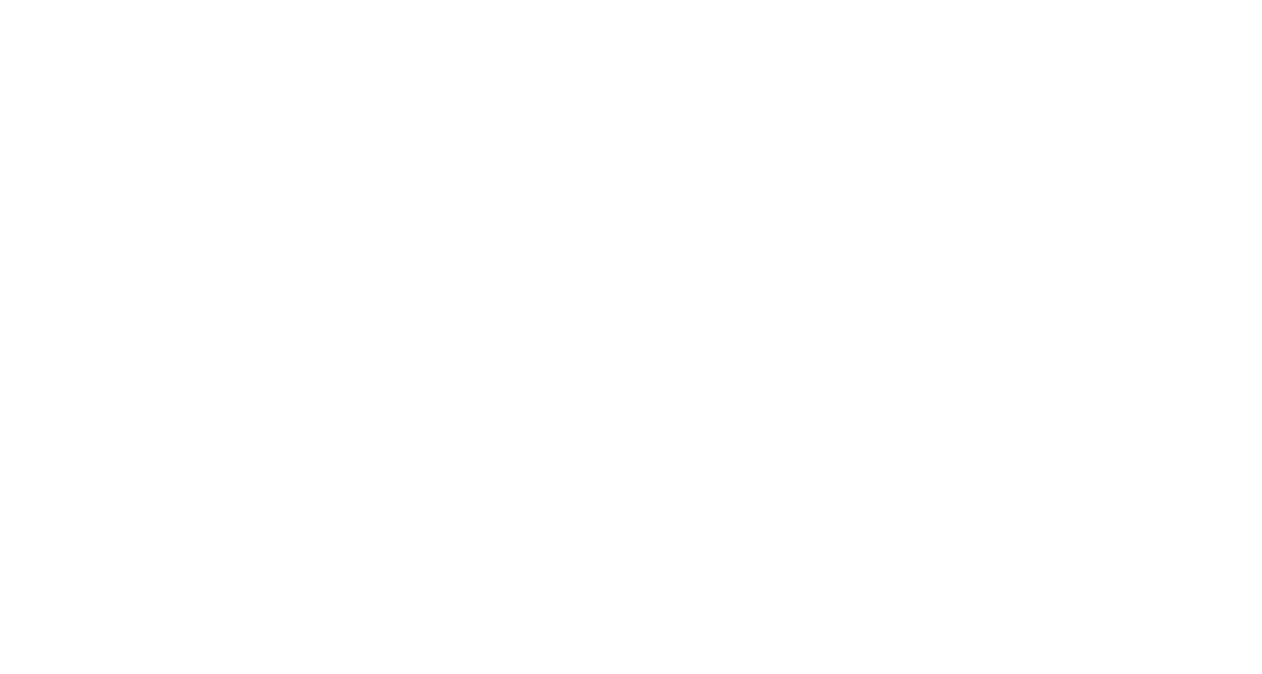 scroll, scrollTop: 0, scrollLeft: 0, axis: both 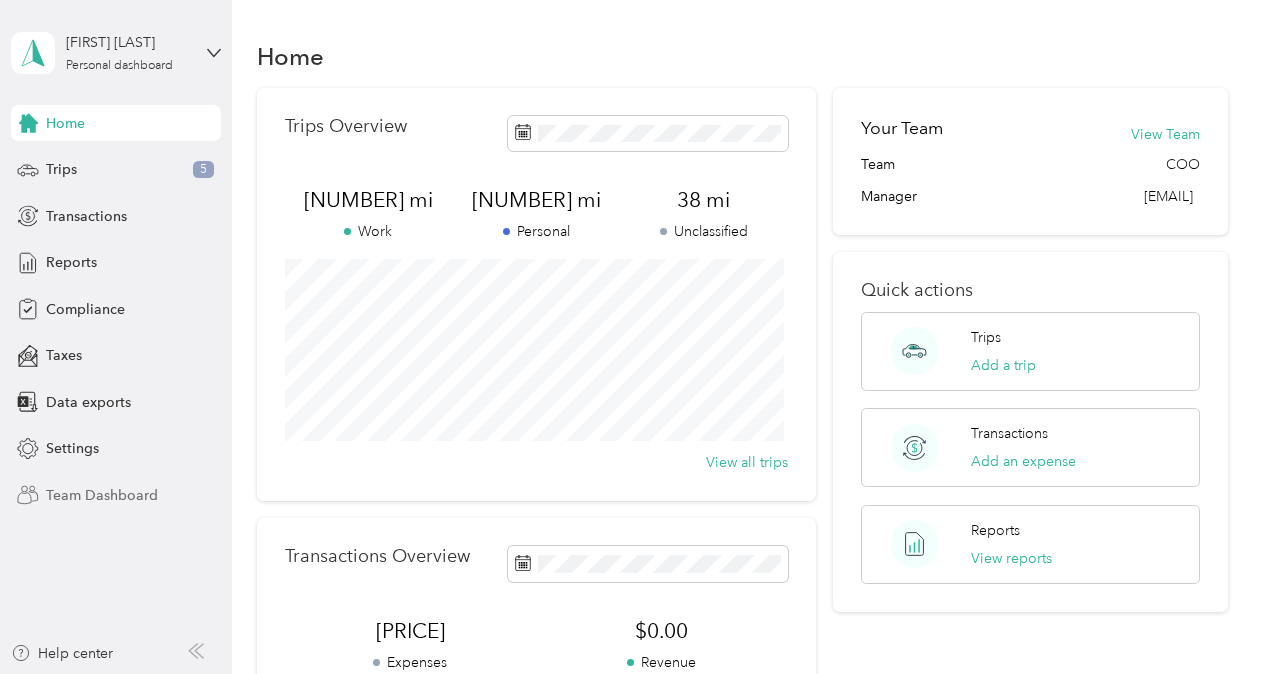 click on "Team Dashboard" at bounding box center (102, 495) 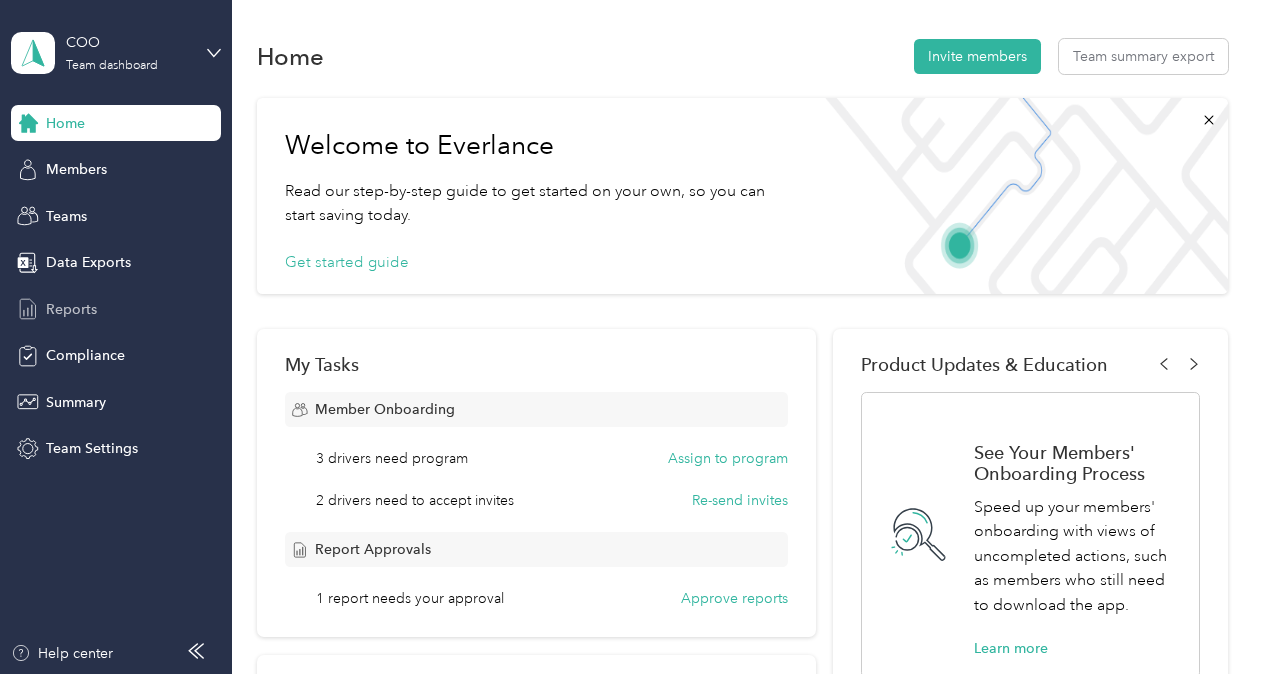 click on "Reports" at bounding box center [71, 309] 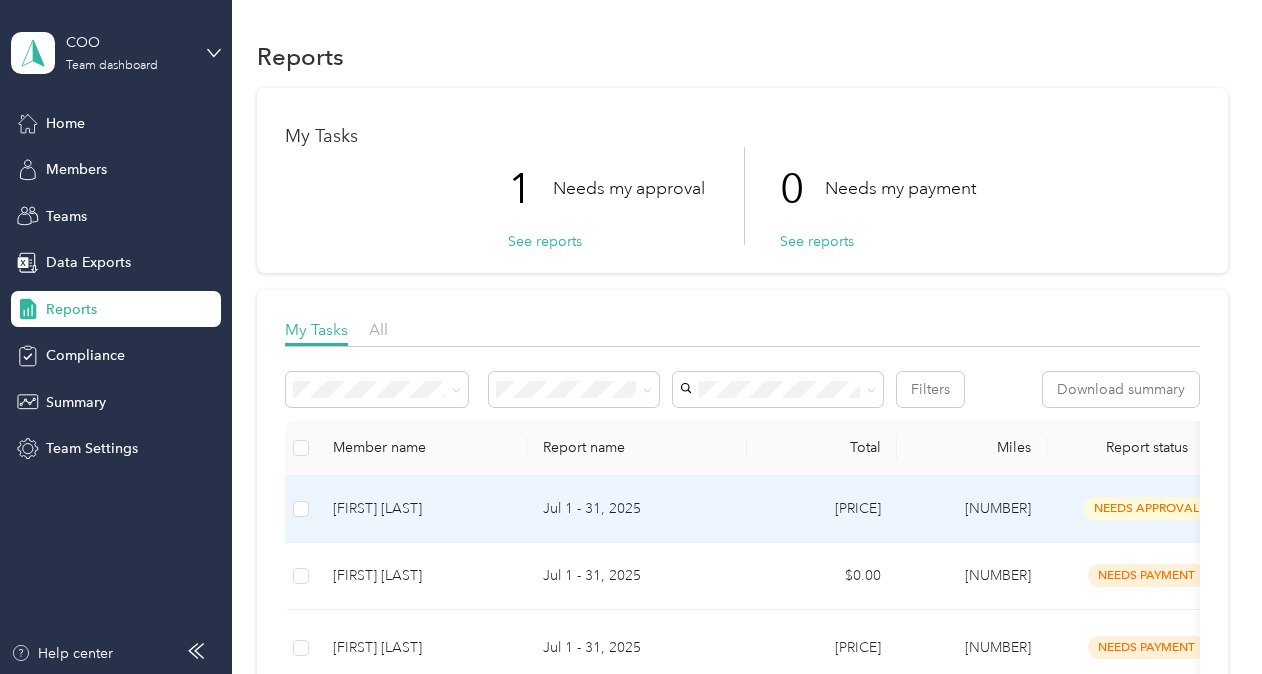 click on "[FIRST] [LAST]" at bounding box center [422, 509] 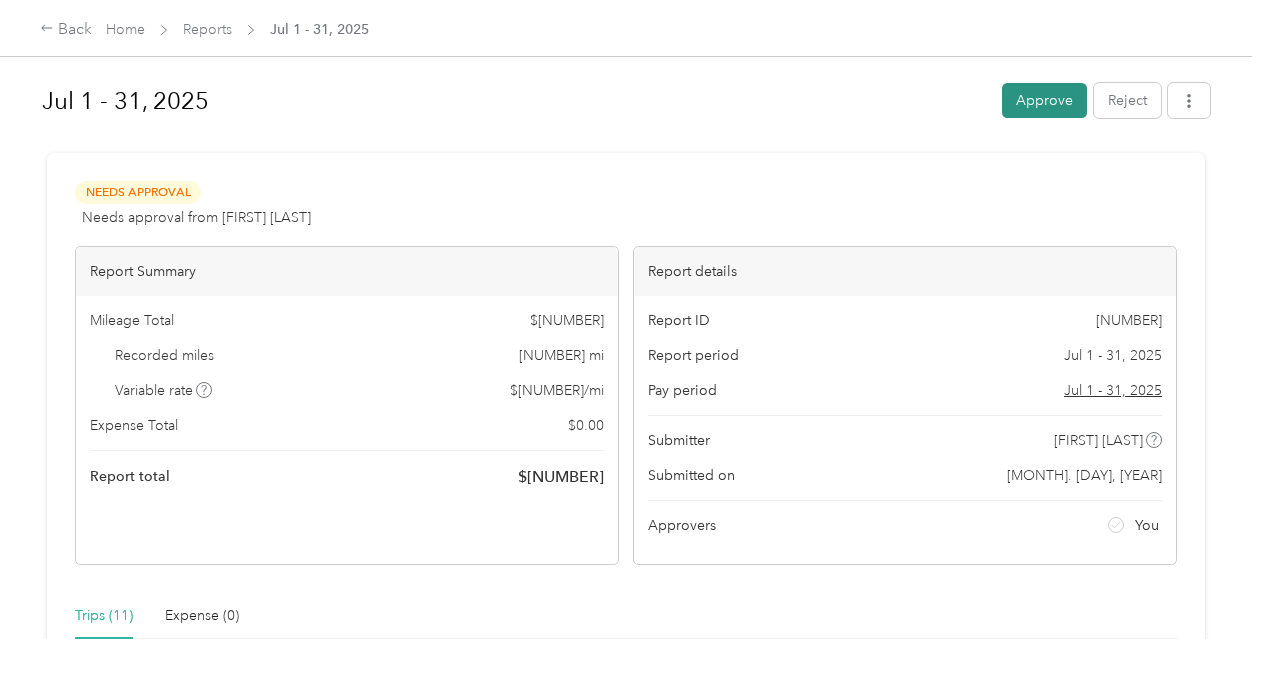 click on "Approve" at bounding box center [1044, 100] 